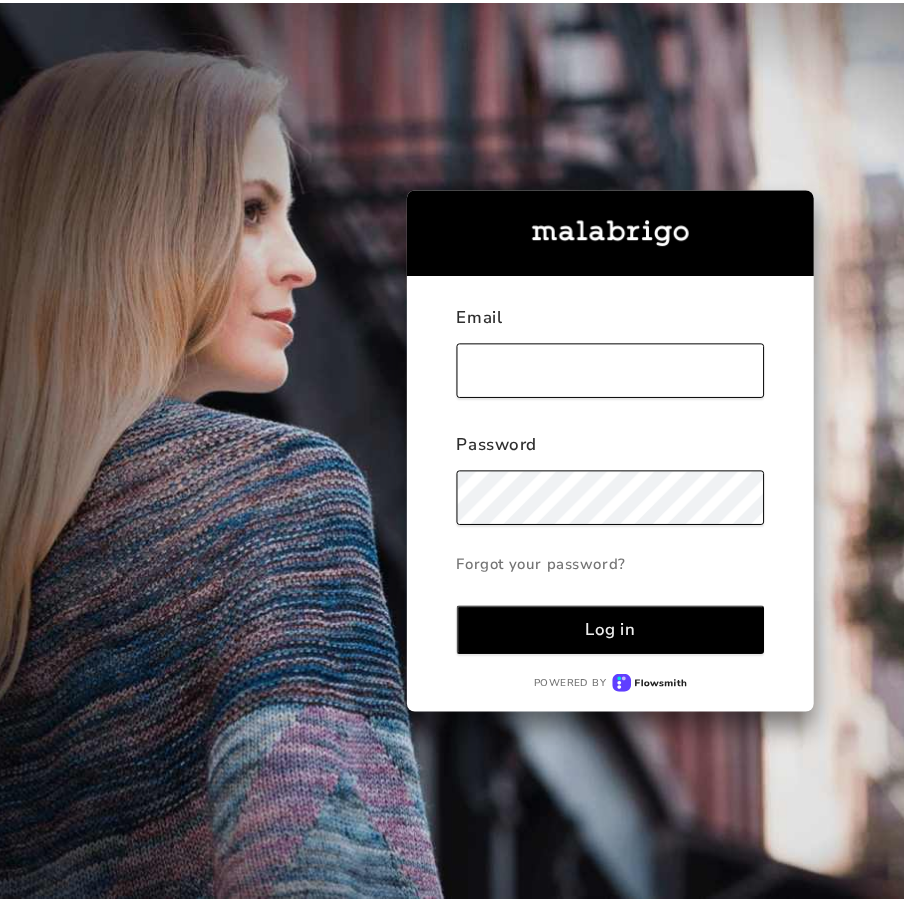 scroll, scrollTop: 0, scrollLeft: 0, axis: both 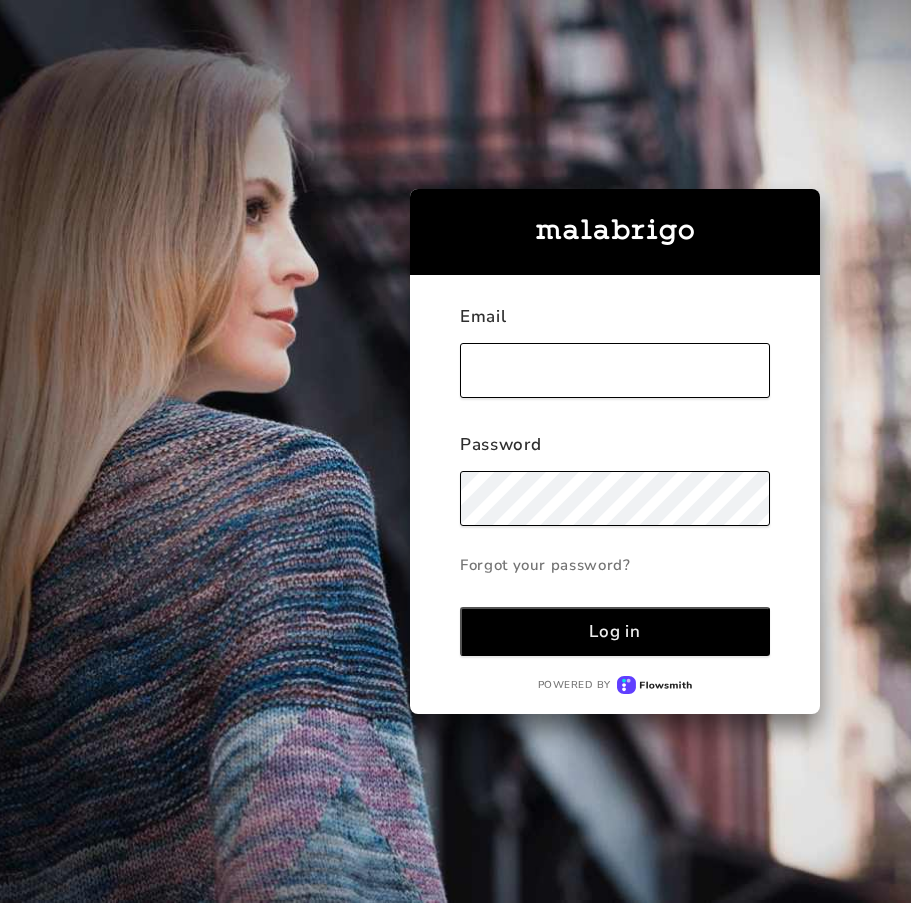 click at bounding box center [615, 370] 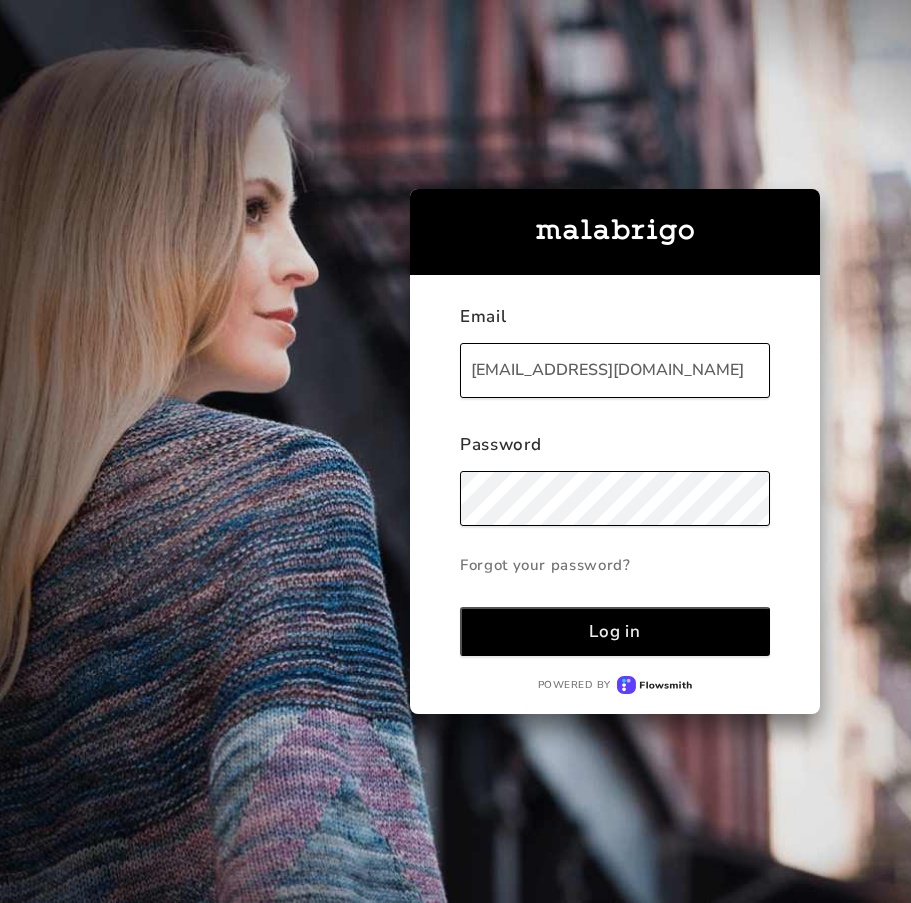type on "[EMAIL_ADDRESS][DOMAIN_NAME]" 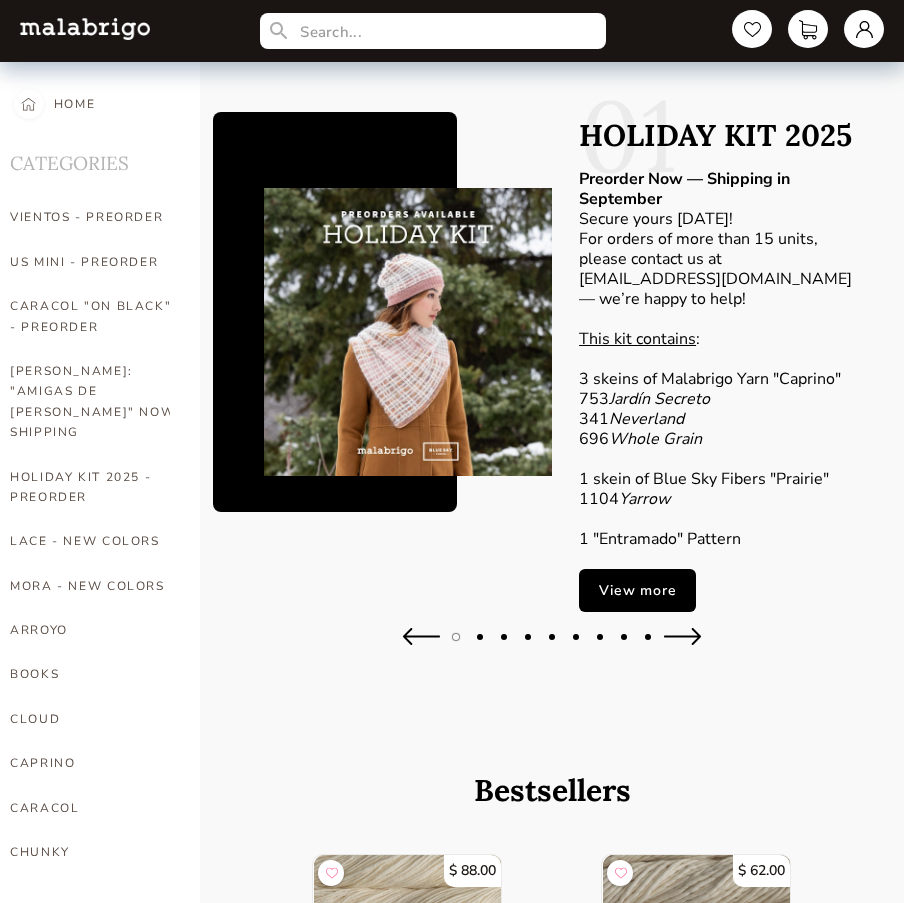 click on "View more" at bounding box center [637, 590] 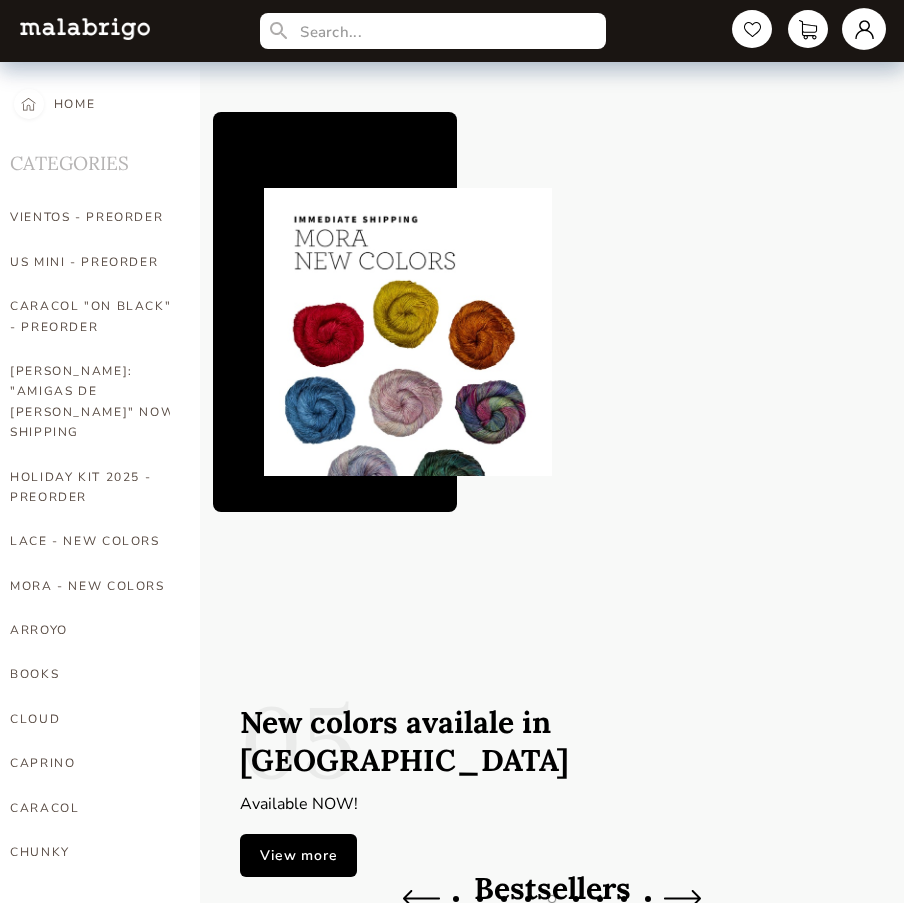 click at bounding box center [864, 29] 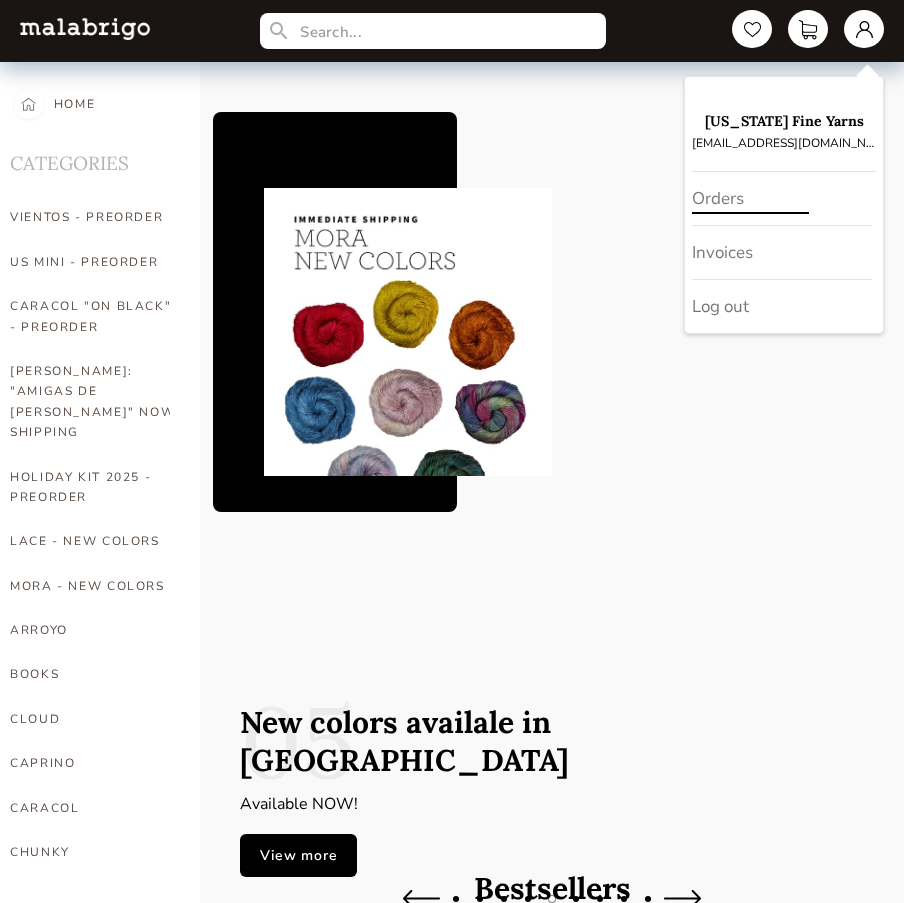 click on "Orders" at bounding box center (782, 199) 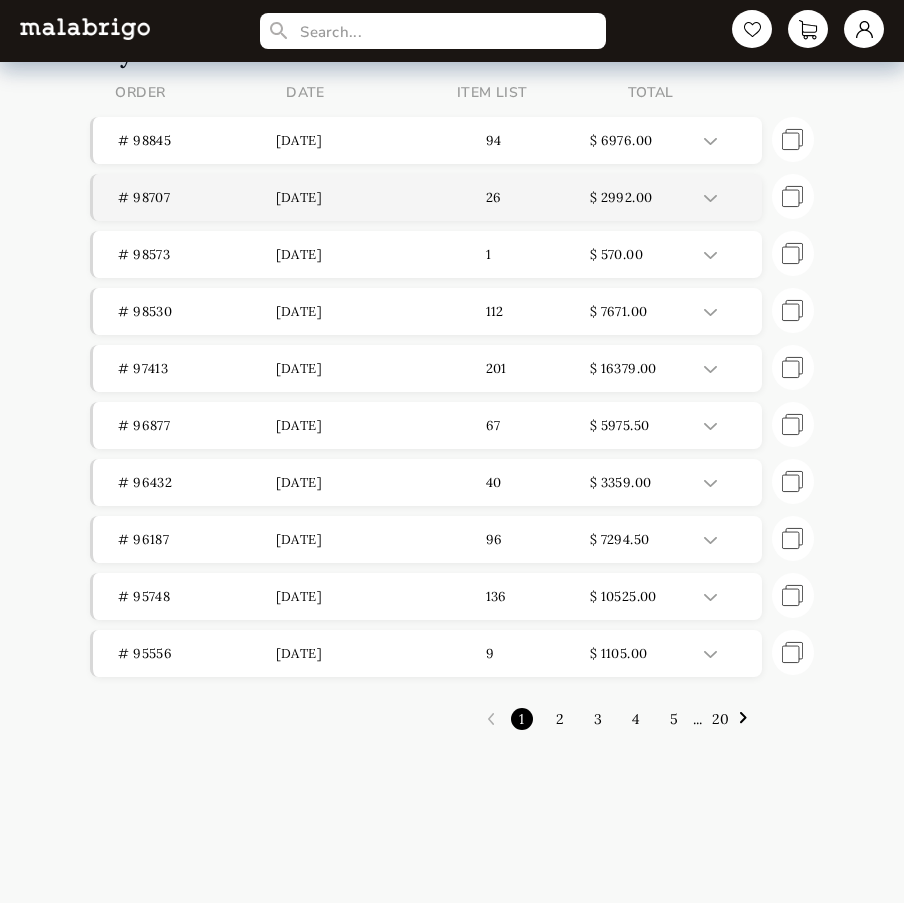 scroll, scrollTop: 0, scrollLeft: 0, axis: both 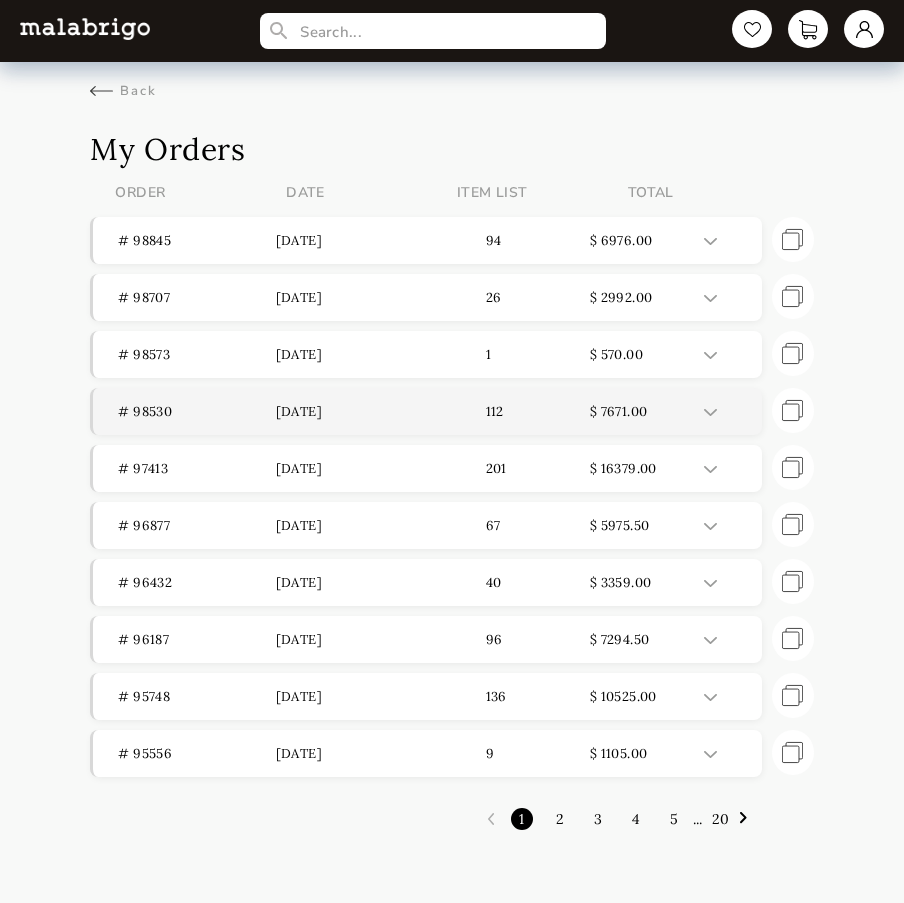 click on "# 98530" at bounding box center (196, 411) 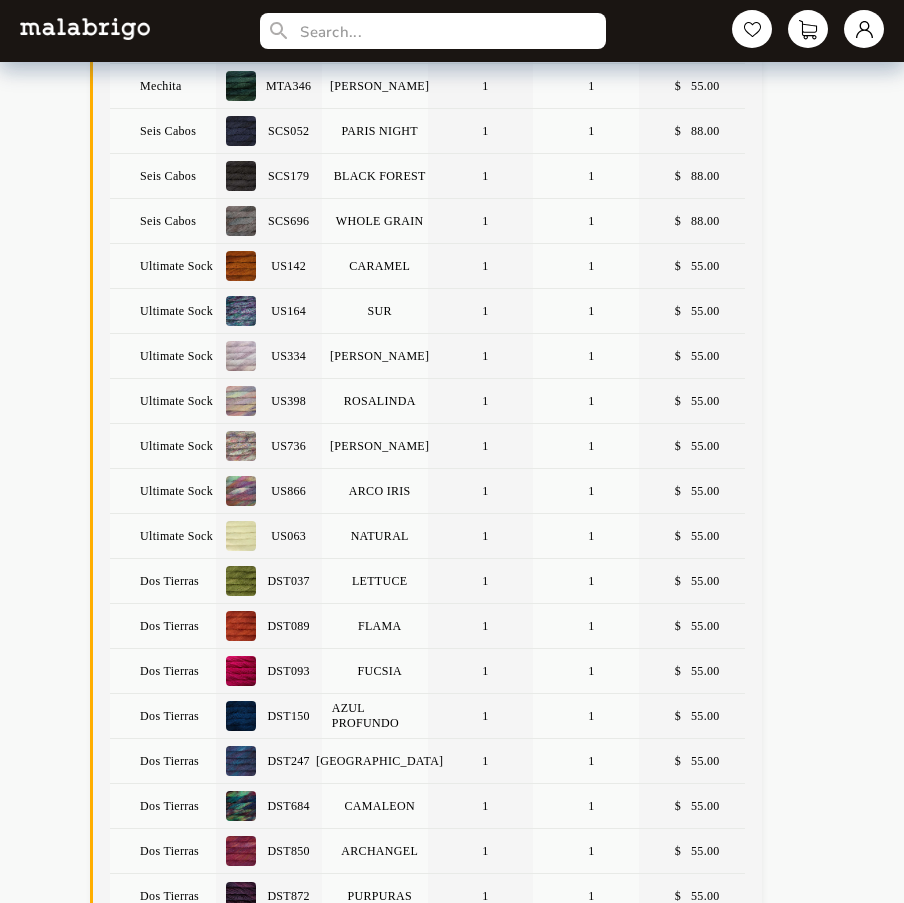 scroll, scrollTop: 5000, scrollLeft: 0, axis: vertical 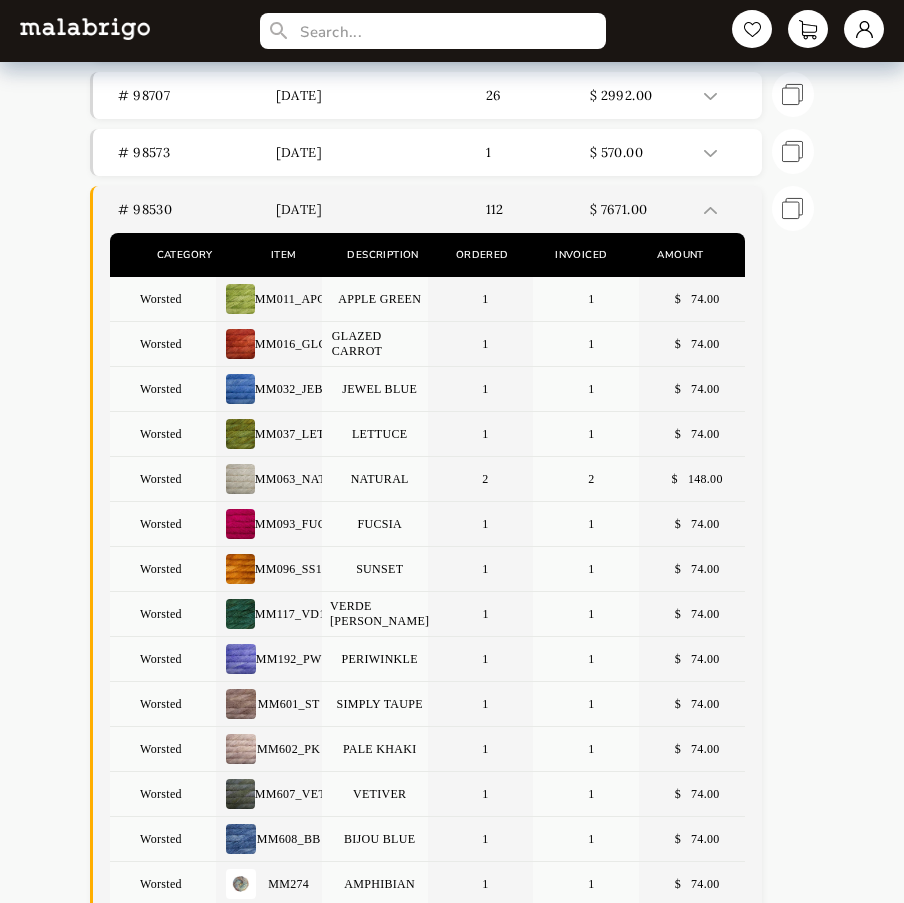 click at bounding box center (725, 209) 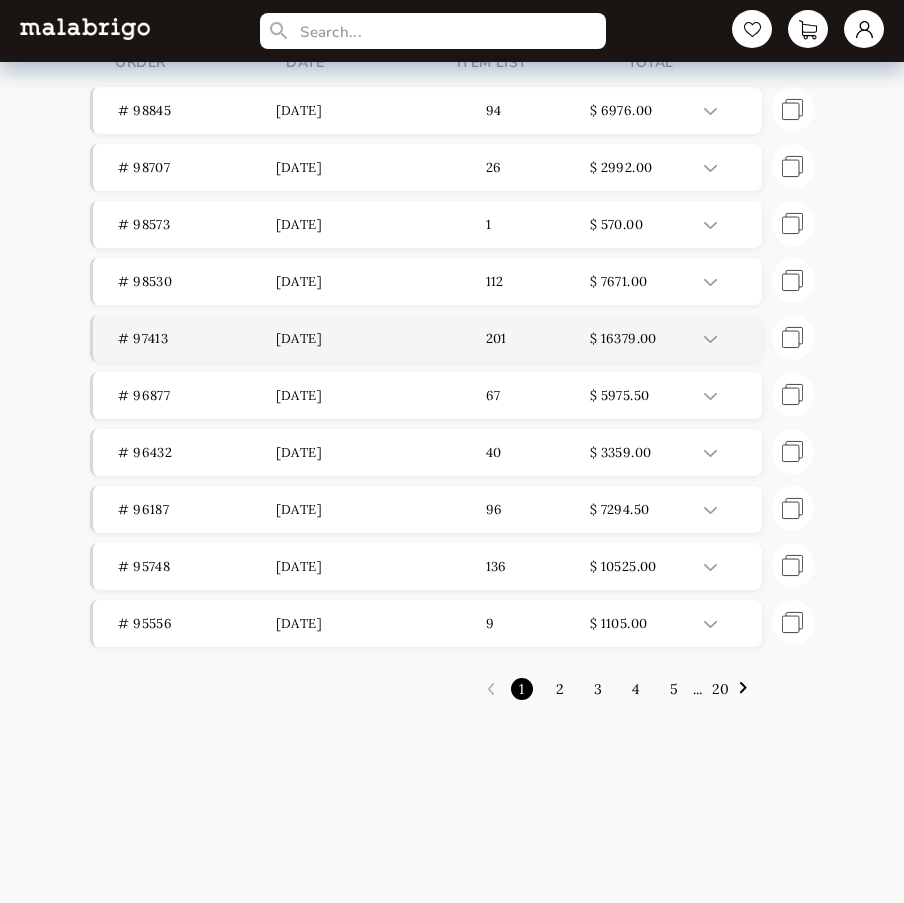 click at bounding box center (710, 339) 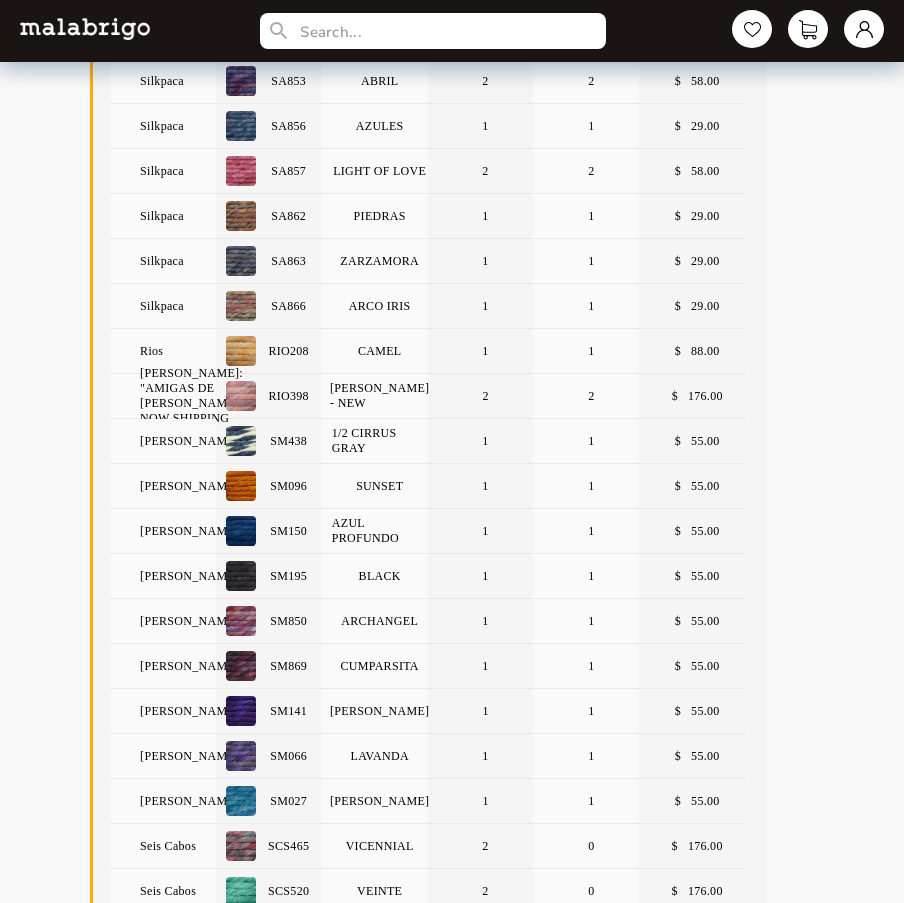 scroll, scrollTop: 9202, scrollLeft: 0, axis: vertical 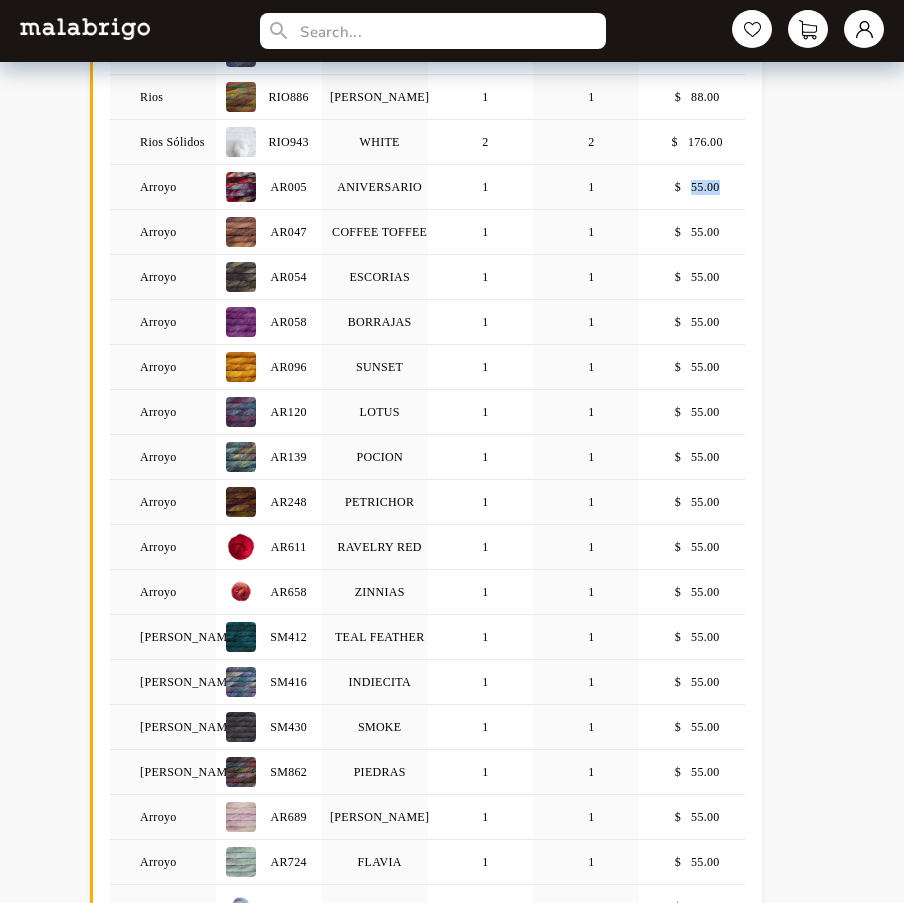 drag, startPoint x: 902, startPoint y: 178, endPoint x: 908, endPoint y: 167, distance: 12.529964 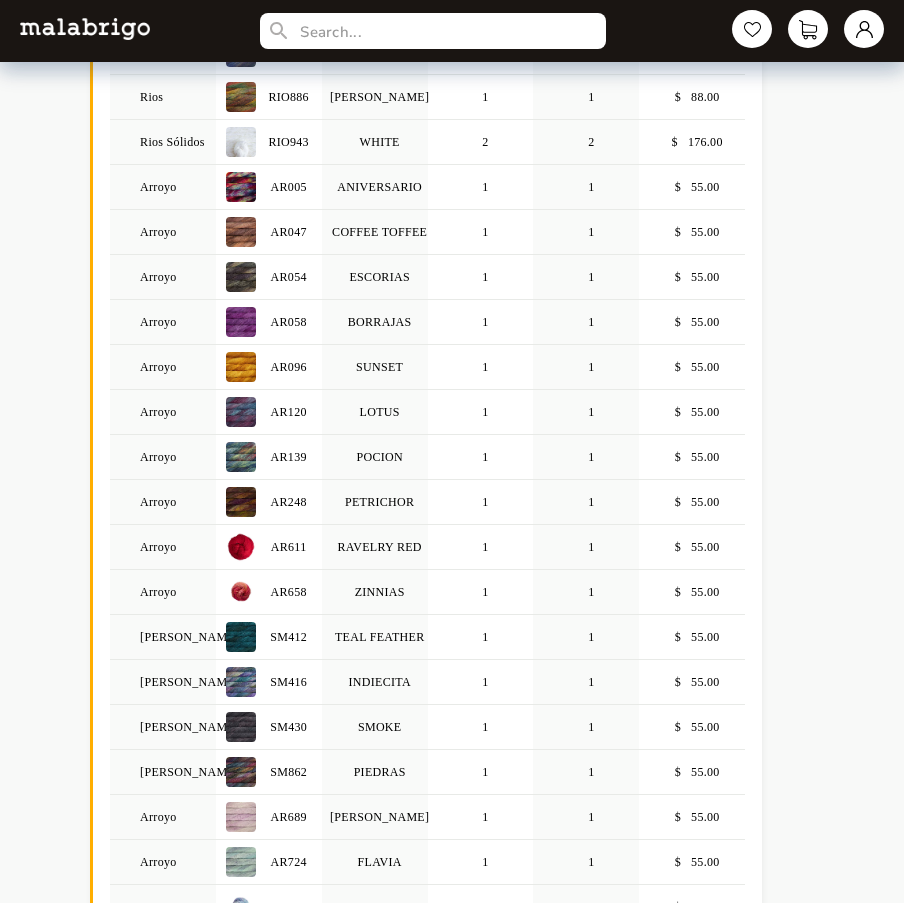 click on "Back My Orders ORDER DATE ITEM LIST TOTAL # 98845 [DATE] 94 $ 6976.00 Category Item Description Ordered Invoiced Amount [PERSON_NAME] Sólidos RIO641 EUCALIPTO 1 1 $   88.00 [PERSON_NAME] Sólidos RIO647 [PERSON_NAME] 1 1 $   88.00 [PERSON_NAME] Sólidos RIO652 [GEOGRAPHIC_DATA] 1 1 $   88.00 [PERSON_NAME] Sólidos RIO657 [PERSON_NAME] 1 1 $   88.00 [PERSON_NAME] Sólidos RIO645 CASAPUEBLO 1 1 $   88.00 [PERSON_NAME] RIO148 [PERSON_NAME] 1 1 $   88.00 [PERSON_NAME][GEOGRAPHIC_DATA] 1 1 $   88.00 [PERSON_NAME] RIO841 TRANQUILO 1 1 $   88.00 [PERSON_NAME] RIO886 [PERSON_NAME] 1 1 $   88.00 [PERSON_NAME] RIO281 [MEDICAL_DATA] 1 1 $   88.00 [PERSON_NAME] RIO284 LIBRA 1 1 $   88.00 [PERSON_NAME] RIO289 PISCES 1 1 $   88.00 NOVENTA NOV233 [PERSON_NAME] DE JADE 2 2 $   124.00 NOVENTA NOV236 [GEOGRAPHIC_DATA] 1 1 $   62.00 NOVENTA NOV247 [GEOGRAPHIC_DATA] 1 1 $   62.00 NOVENTA NOV249 TALISMAN 1 1 $   62.00 NOVENTA NOV875 ARAPEY 2 2 $   124.00 NOVENTA NOV101 UNIQUE COLOR 2 2 $   100.00 [PERSON_NAME] AR669 [DATE] 1 1 $   55.00 [PERSON_NAME] AR845 CIRRUS GREY 1 1 $   55.00 [PERSON_NAME] AR850 ARCHANGEL 2 2 $   110.00 [PERSON_NAME] AR856 AZULES 1 1 $   55.00 [PERSON_NAME] AR872 PURPURAS 1 1 $   55.00 [PERSON_NAME] 1" at bounding box center (452, 2611) 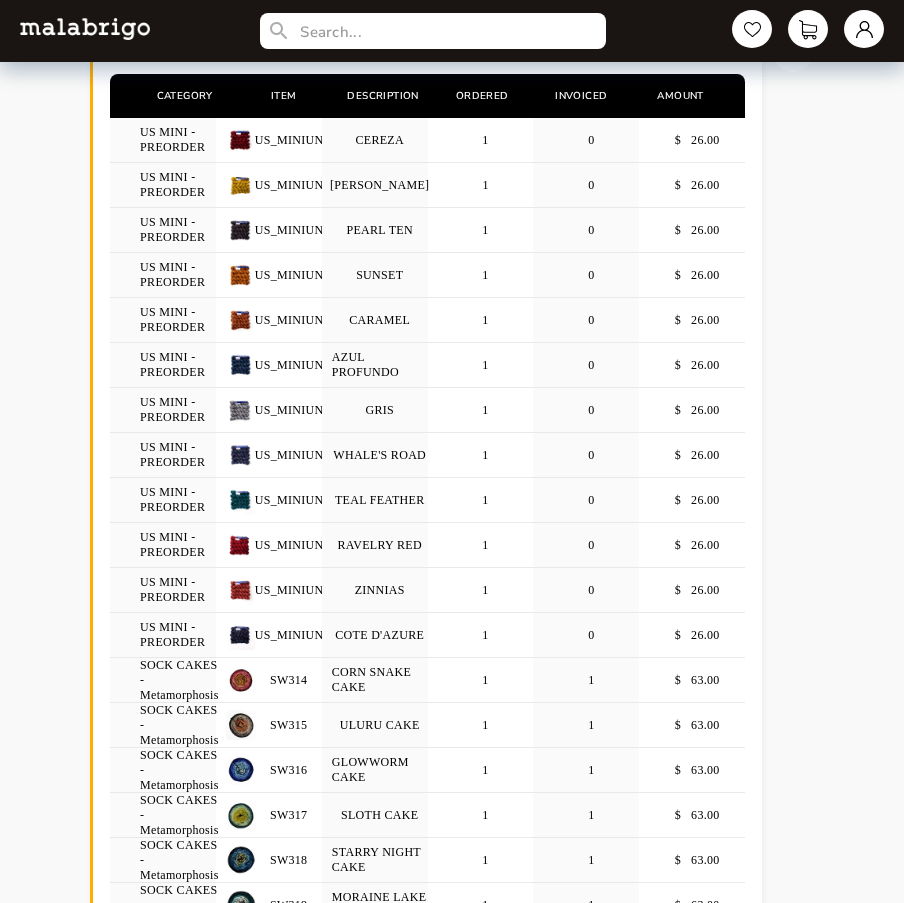 scroll, scrollTop: 316, scrollLeft: 0, axis: vertical 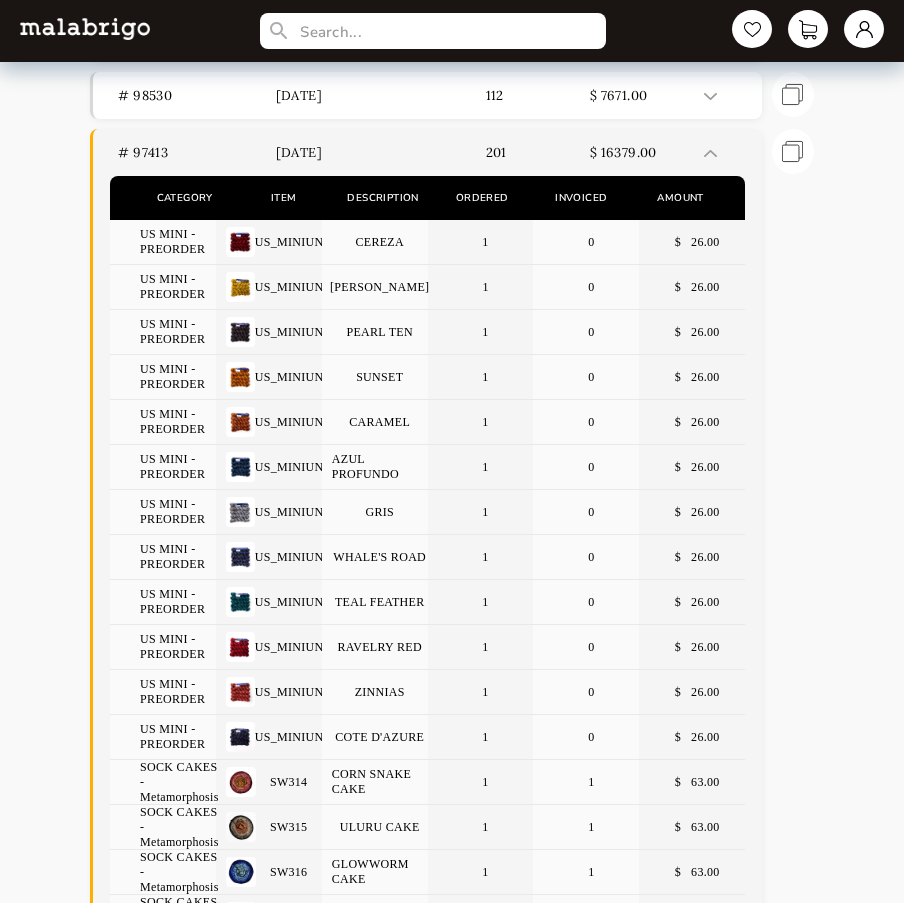 click at bounding box center [710, 153] 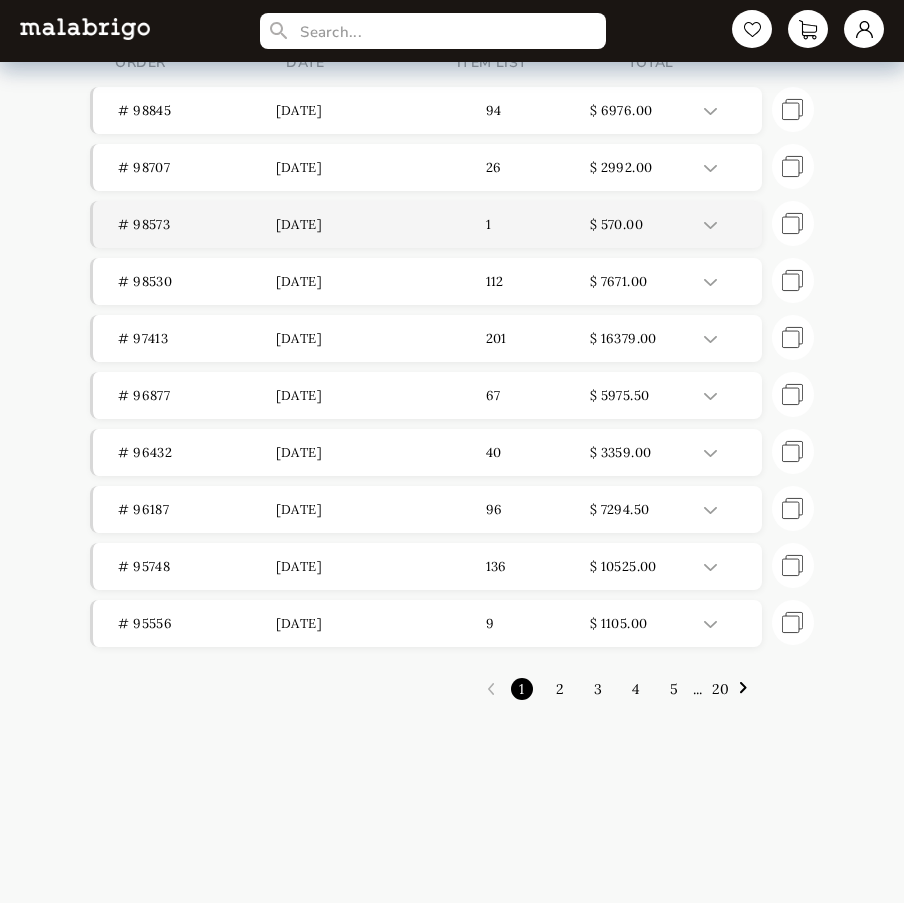 scroll, scrollTop: 0, scrollLeft: 0, axis: both 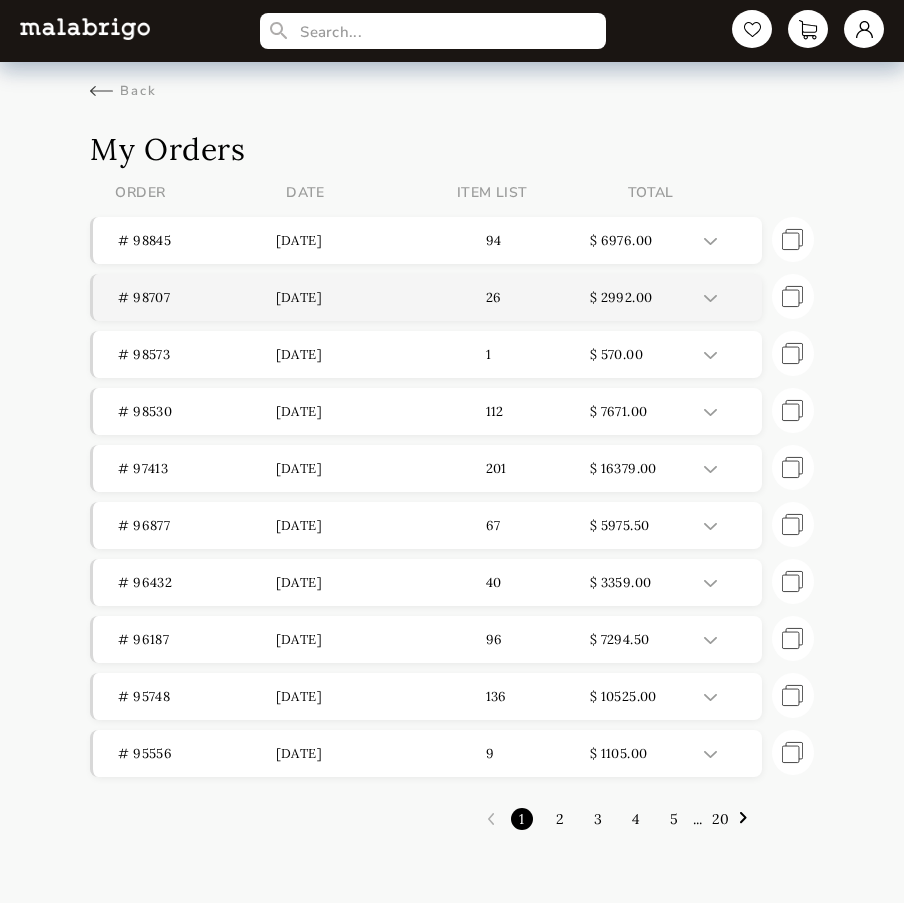 click at bounding box center [725, 297] 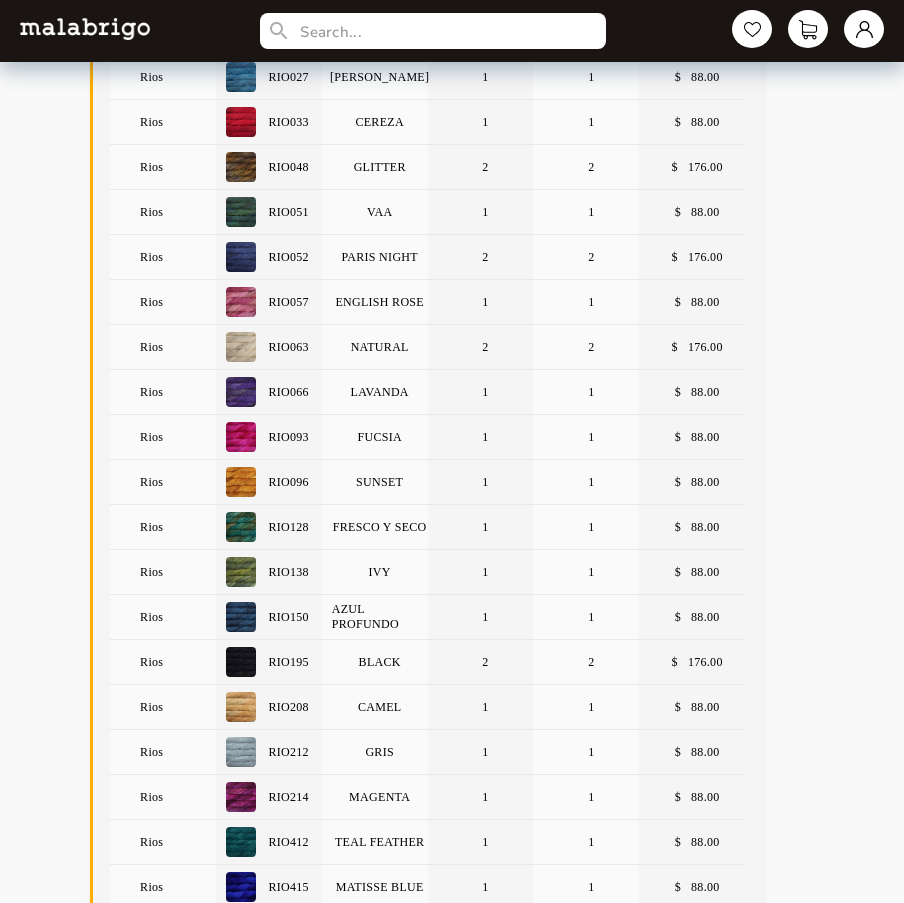 scroll, scrollTop: 0, scrollLeft: 0, axis: both 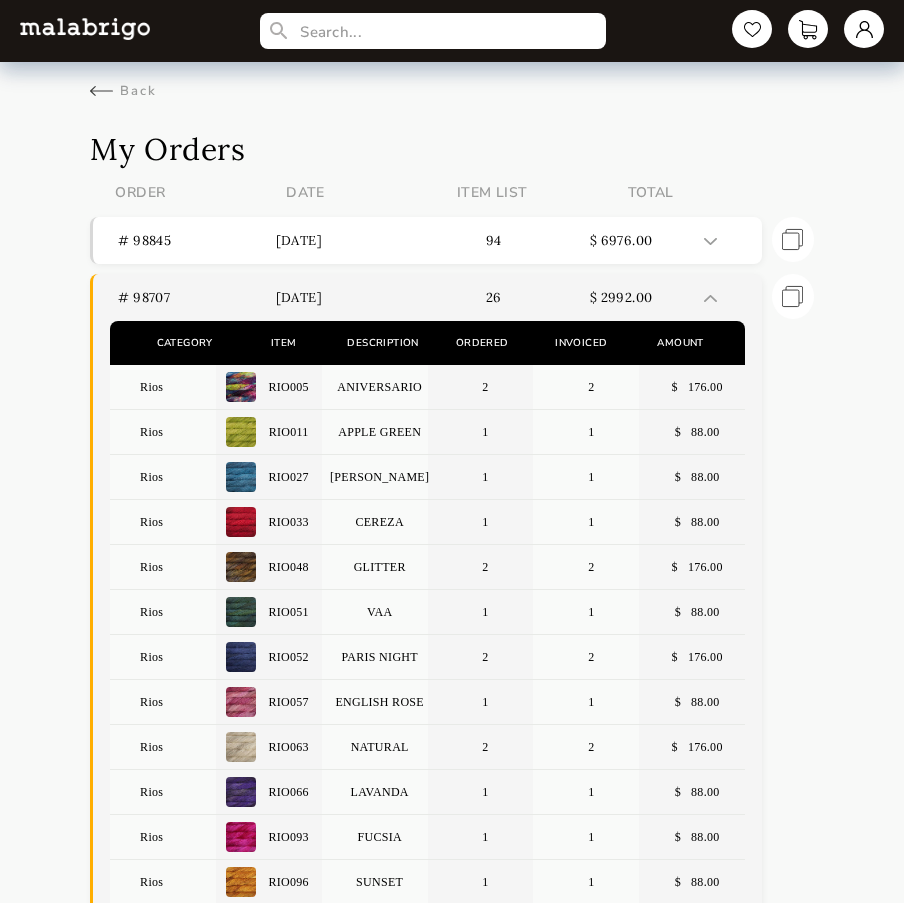 click at bounding box center [710, 298] 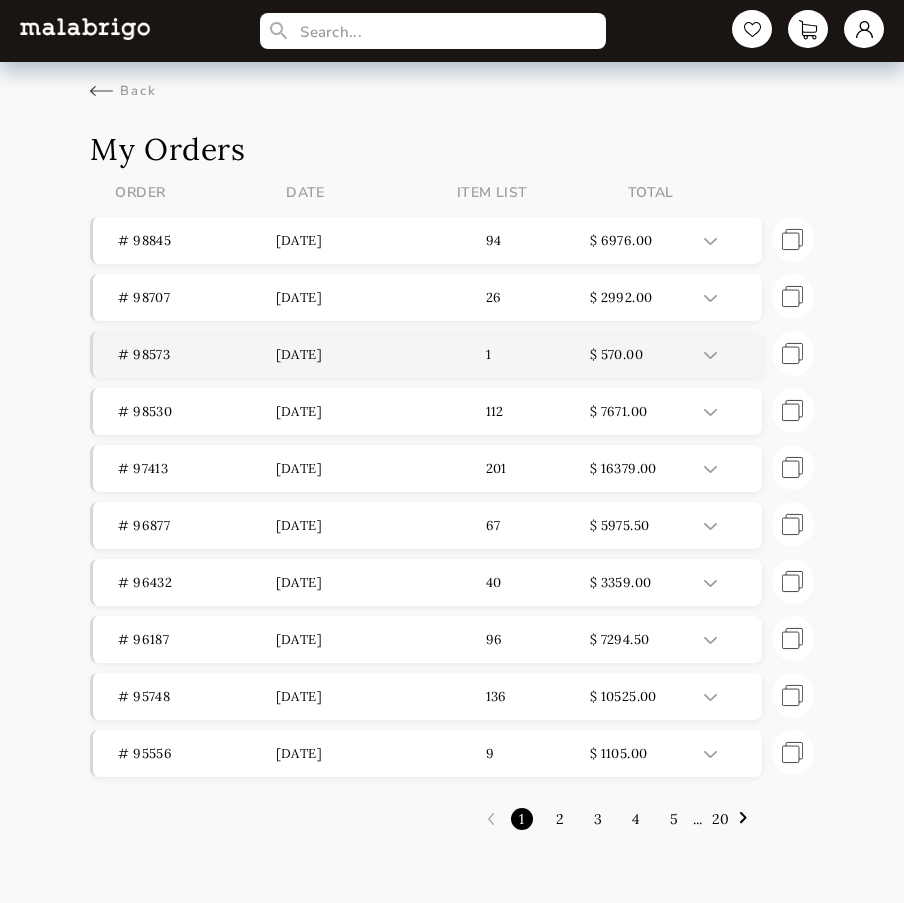 click at bounding box center [710, 355] 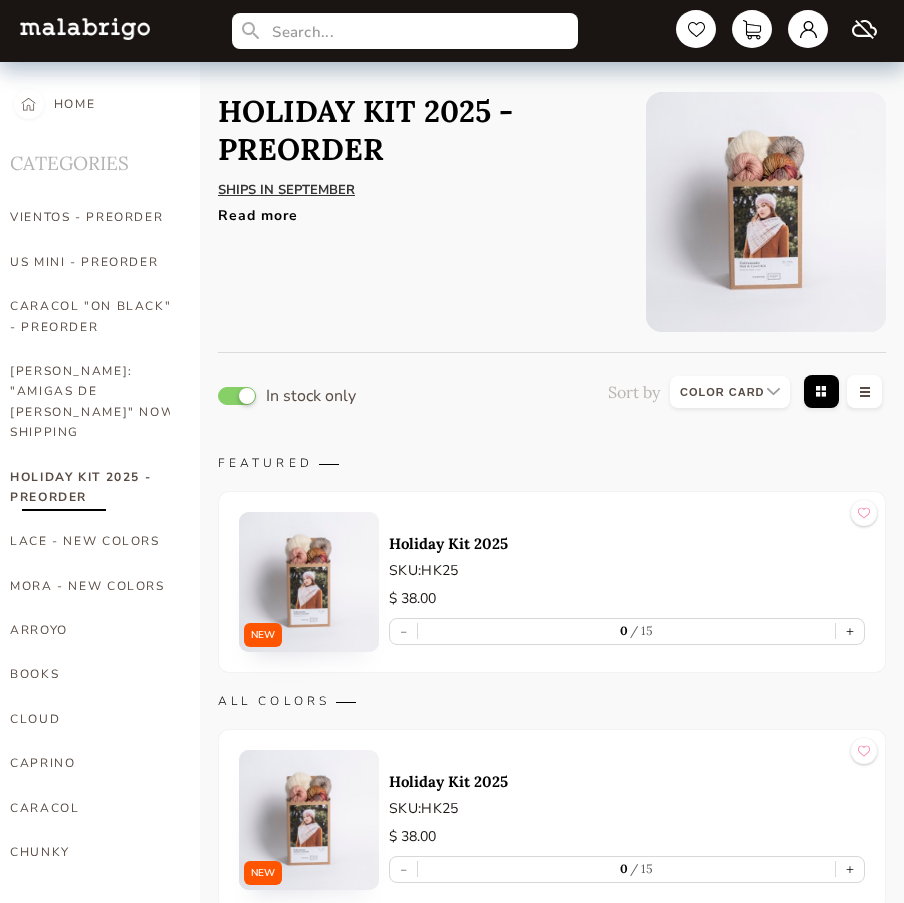 select on "INDEX" 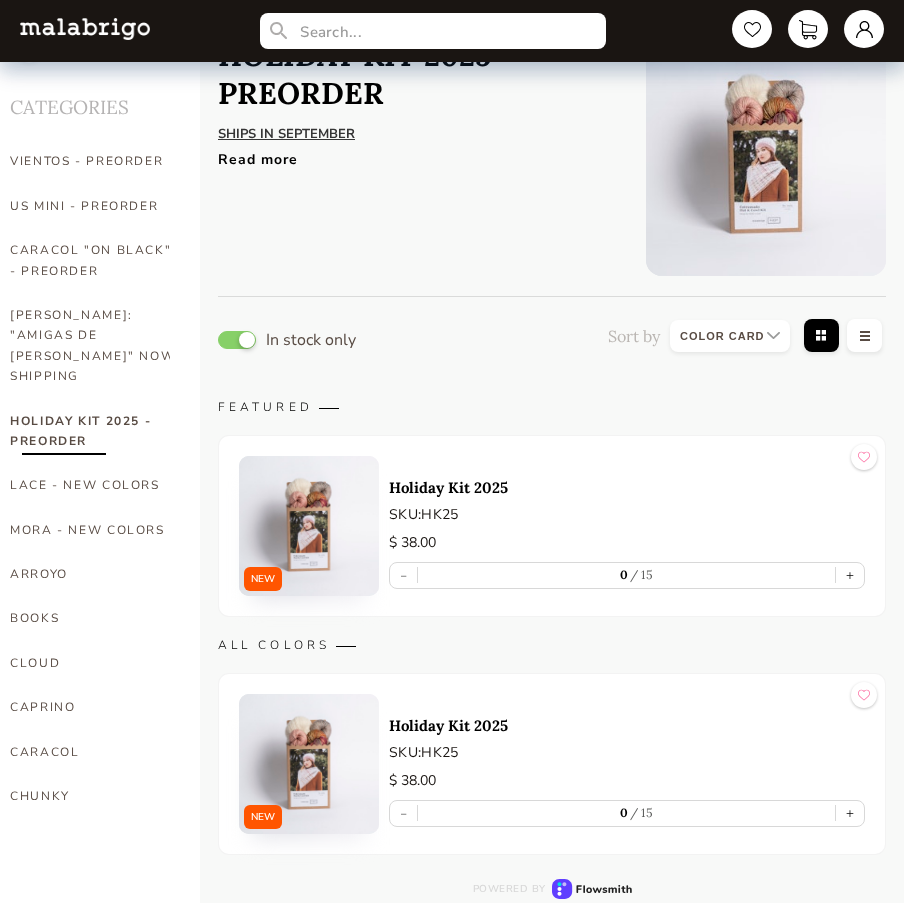 scroll, scrollTop: 0, scrollLeft: 0, axis: both 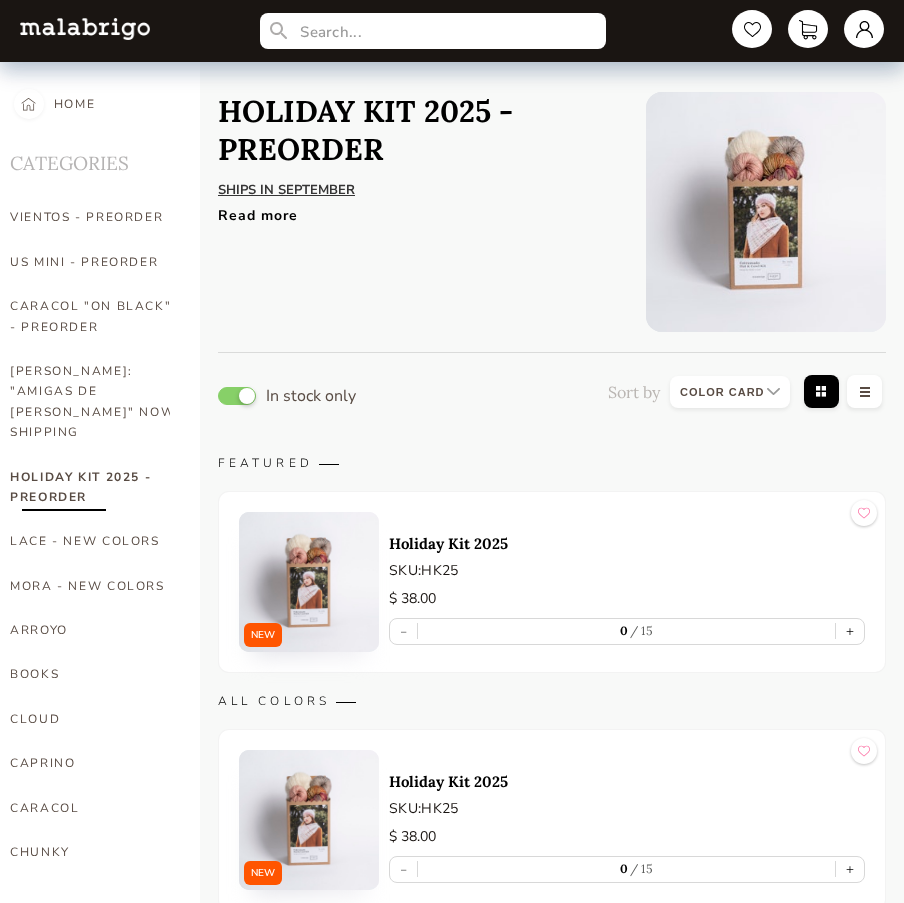 click at bounding box center [309, 582] 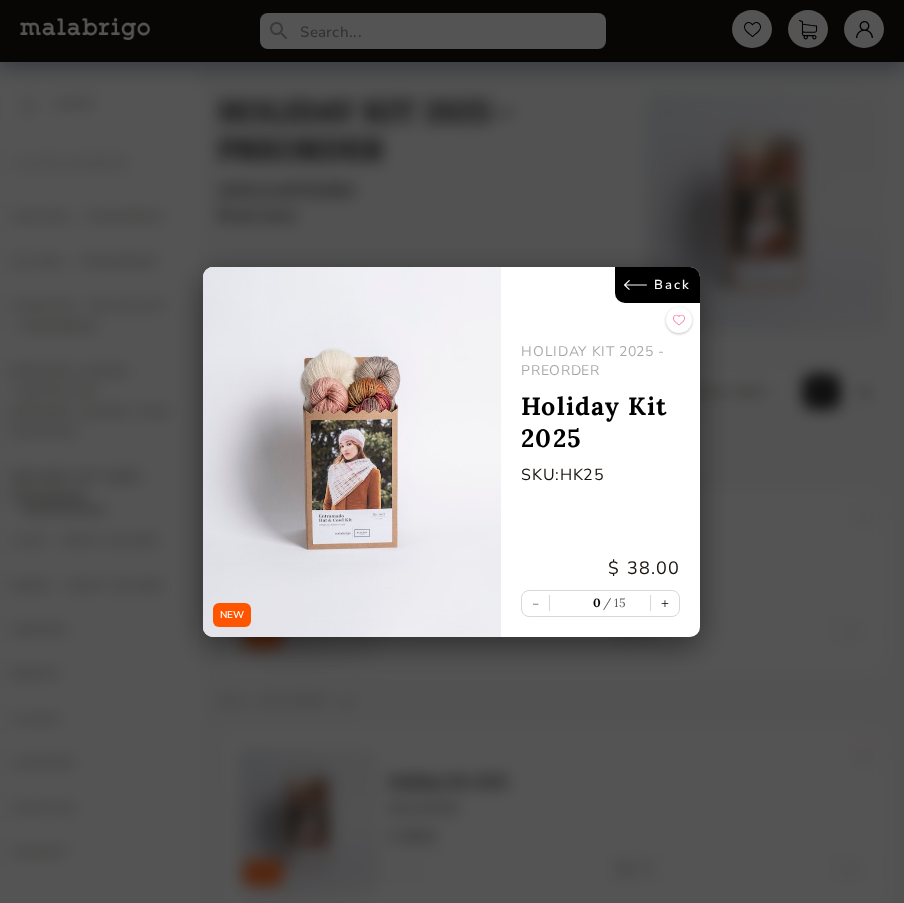 drag, startPoint x: 340, startPoint y: 462, endPoint x: 439, endPoint y: 315, distance: 177.22867 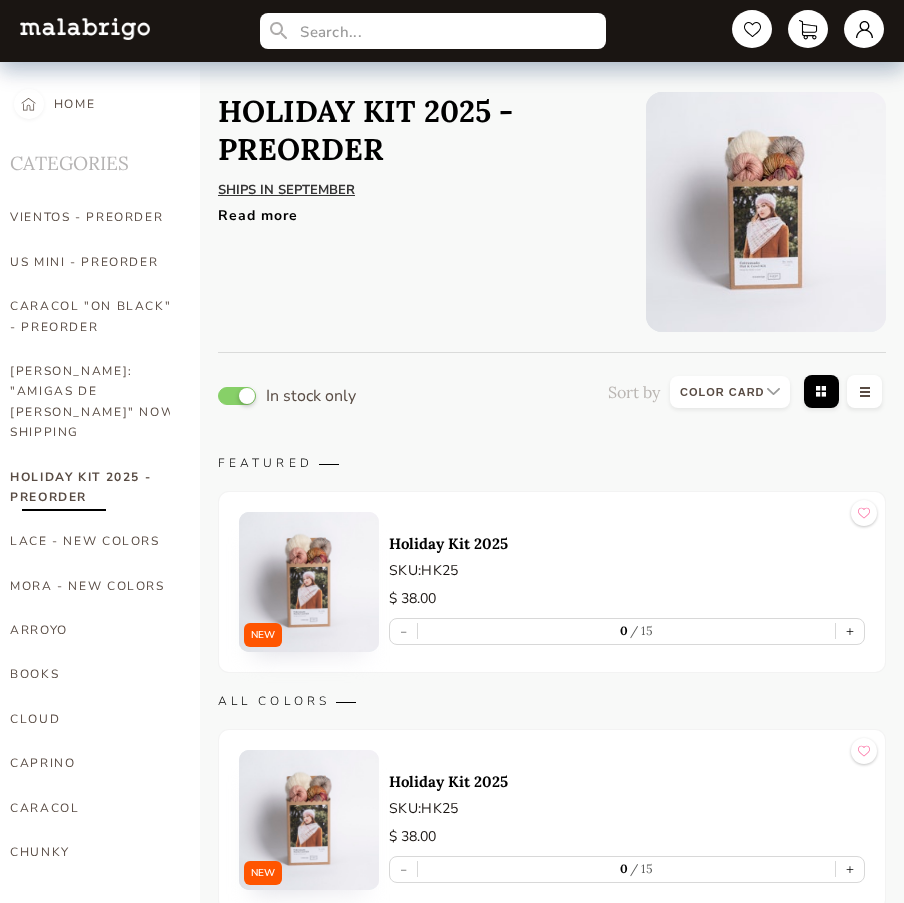 click on "Read more" at bounding box center (417, 210) 